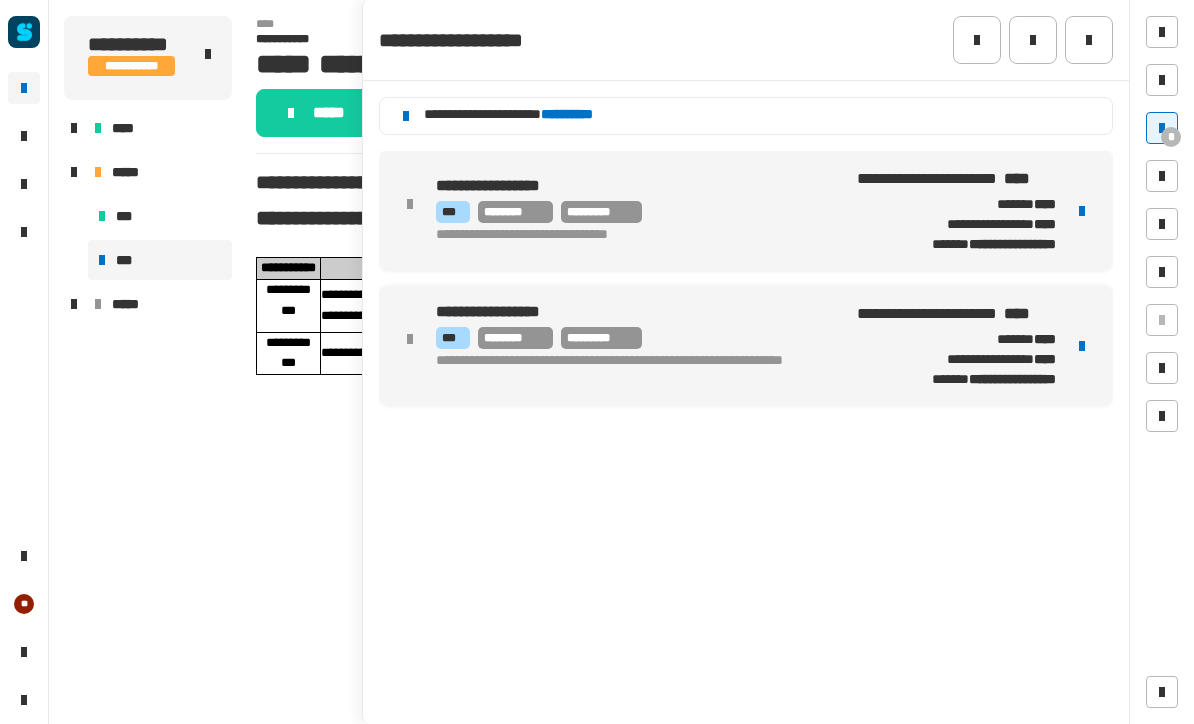 scroll, scrollTop: 0, scrollLeft: 0, axis: both 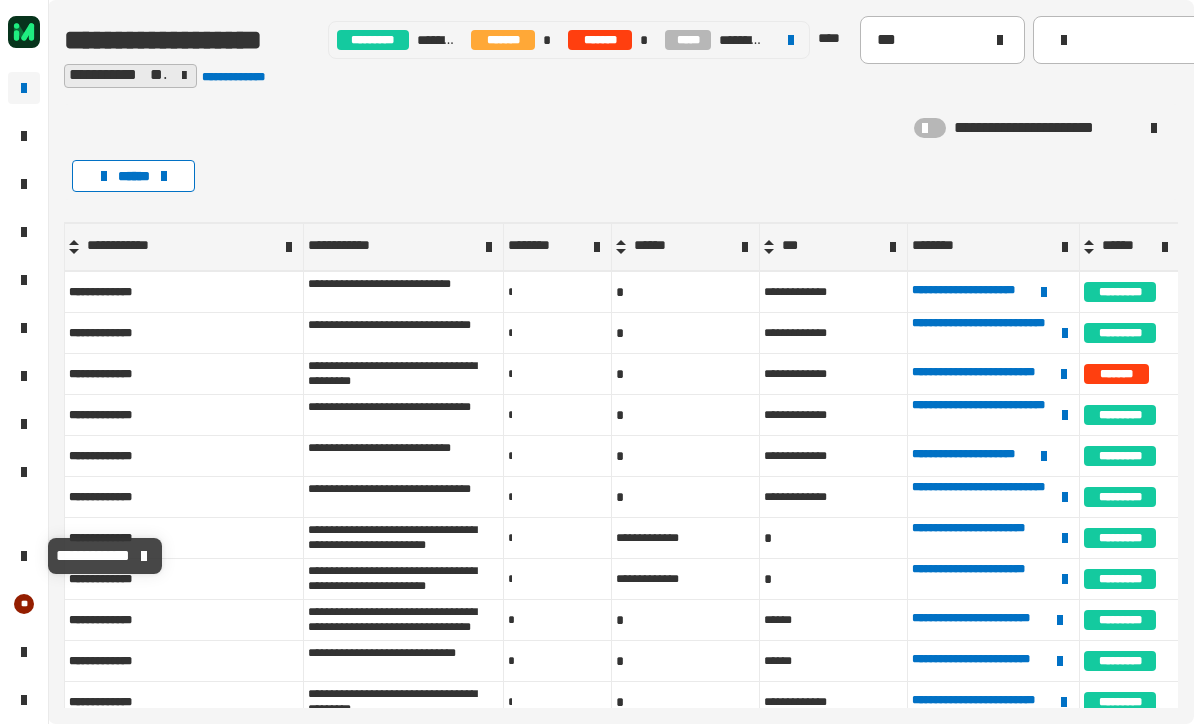 click 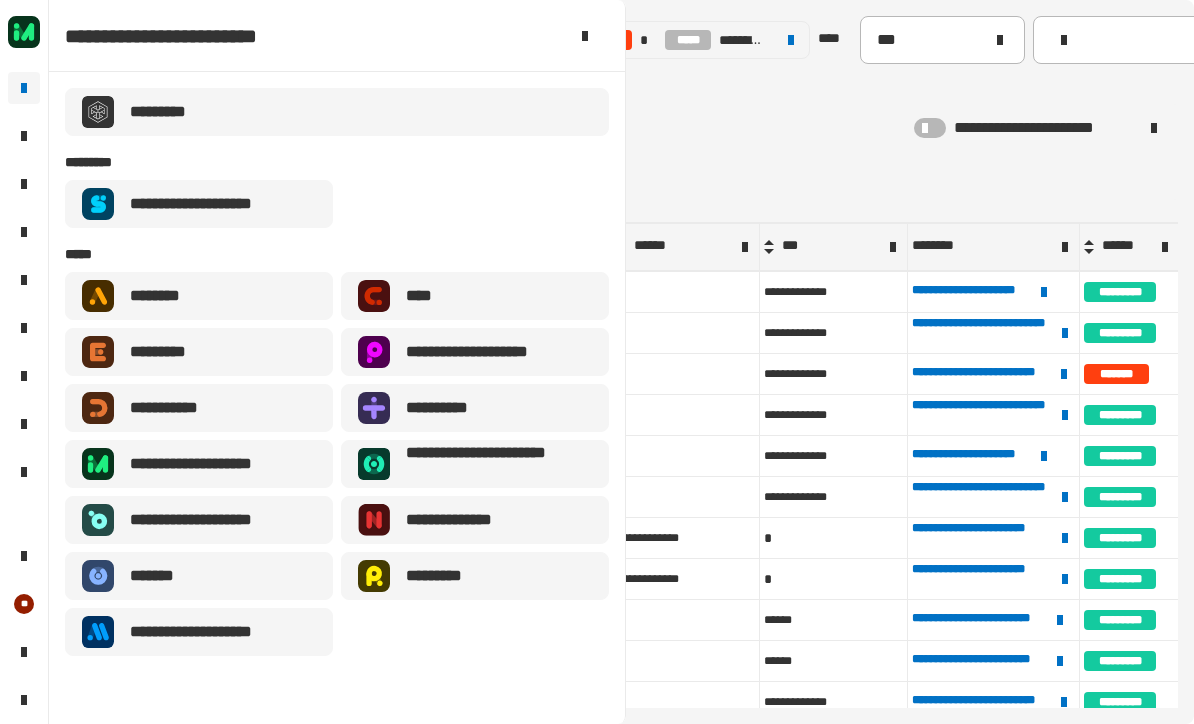 click on "**********" at bounding box center [215, 632] 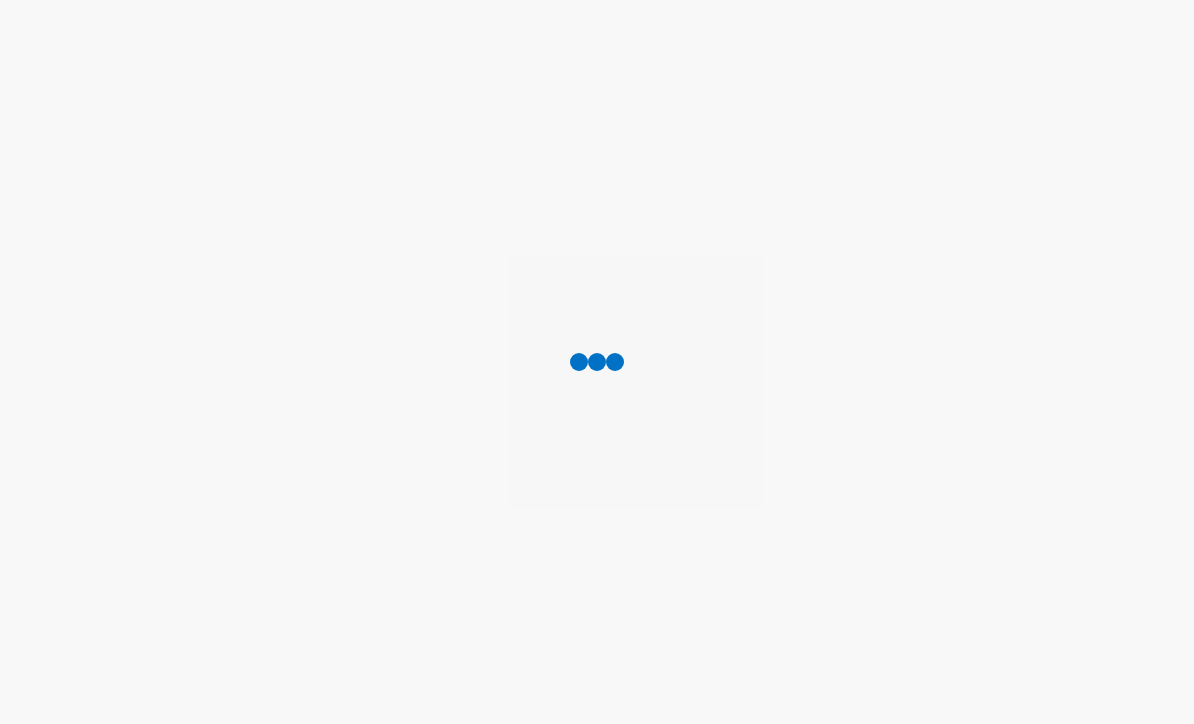 scroll, scrollTop: 0, scrollLeft: 0, axis: both 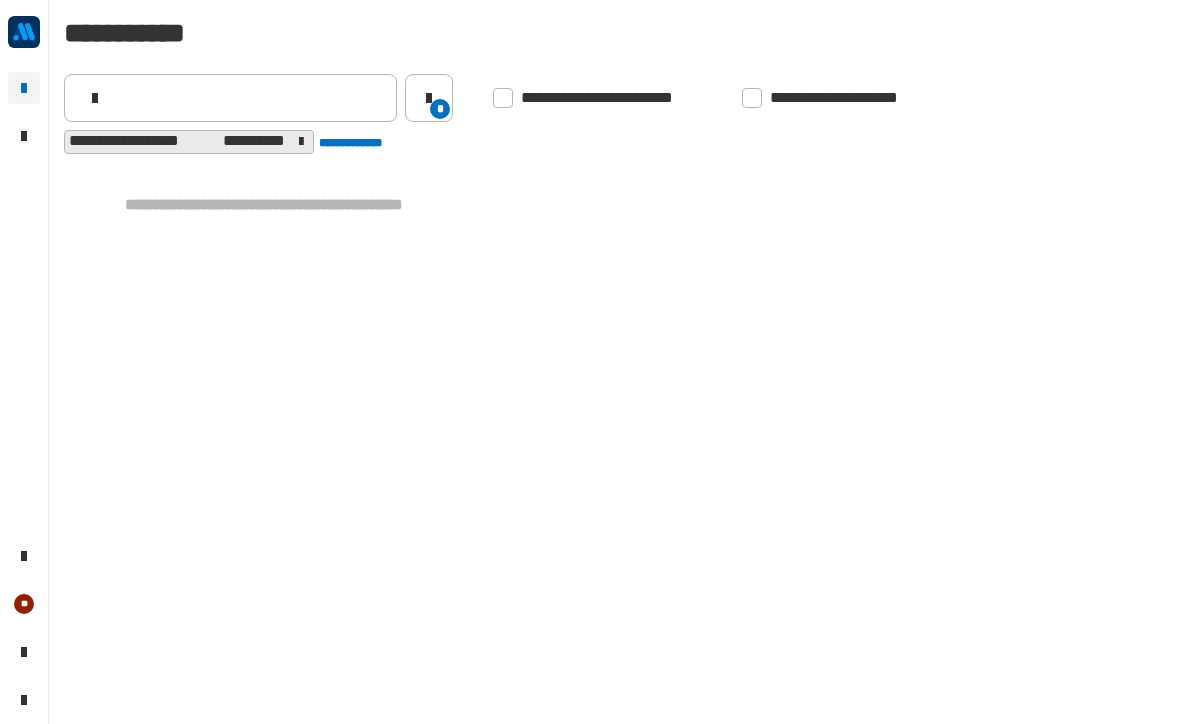 click 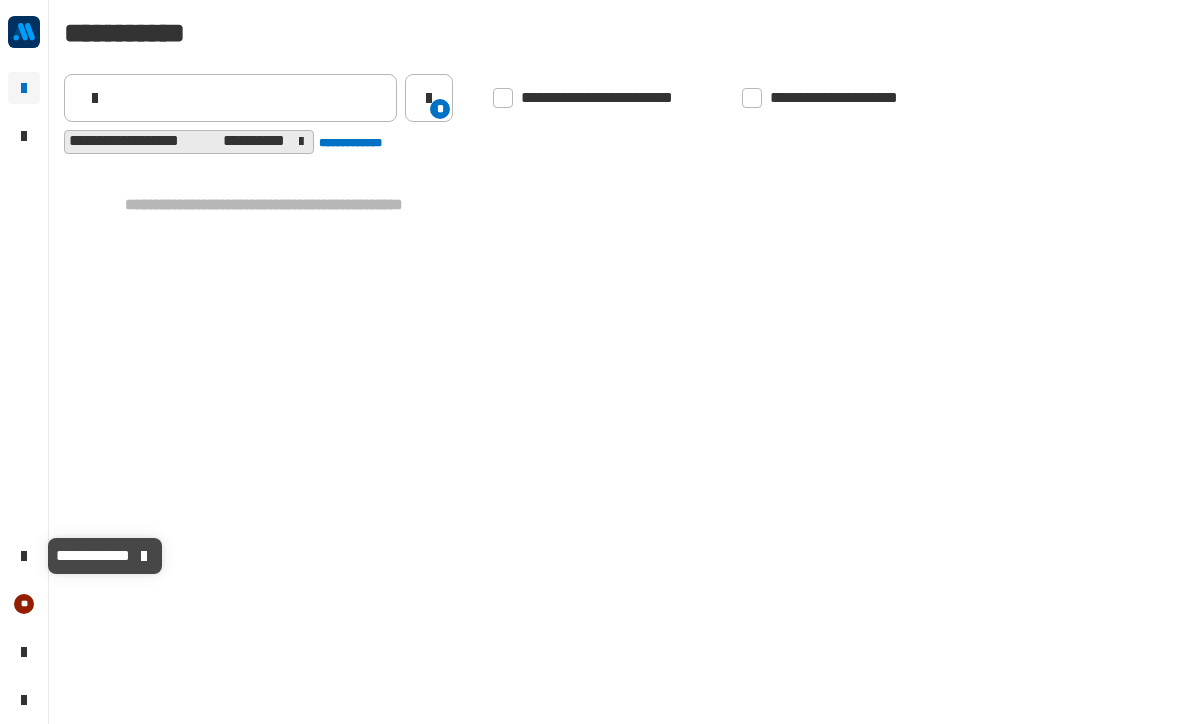 click 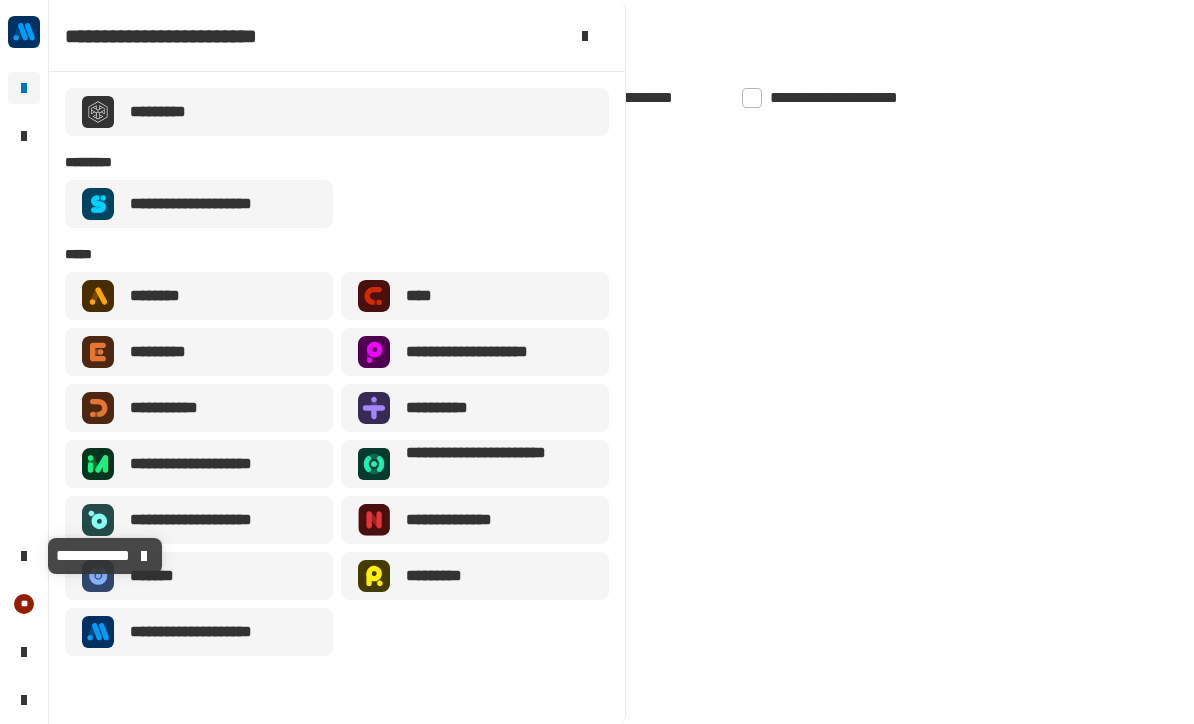 click on "**********" at bounding box center [199, 204] 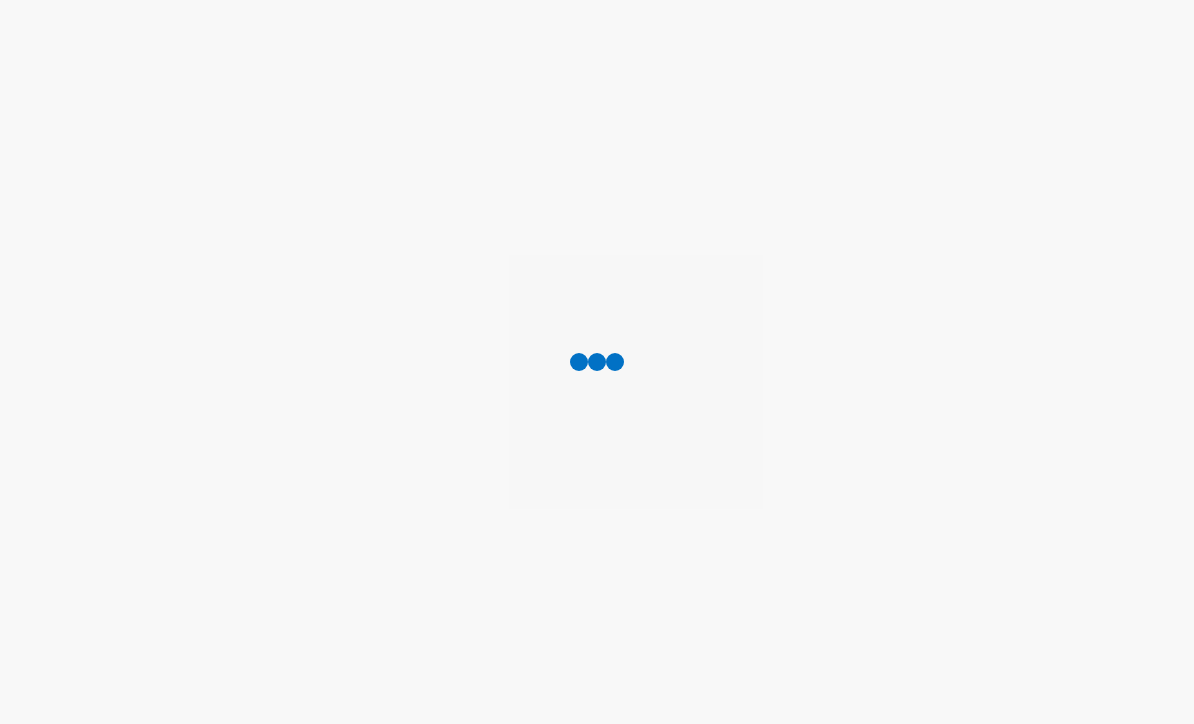 scroll, scrollTop: 0, scrollLeft: 0, axis: both 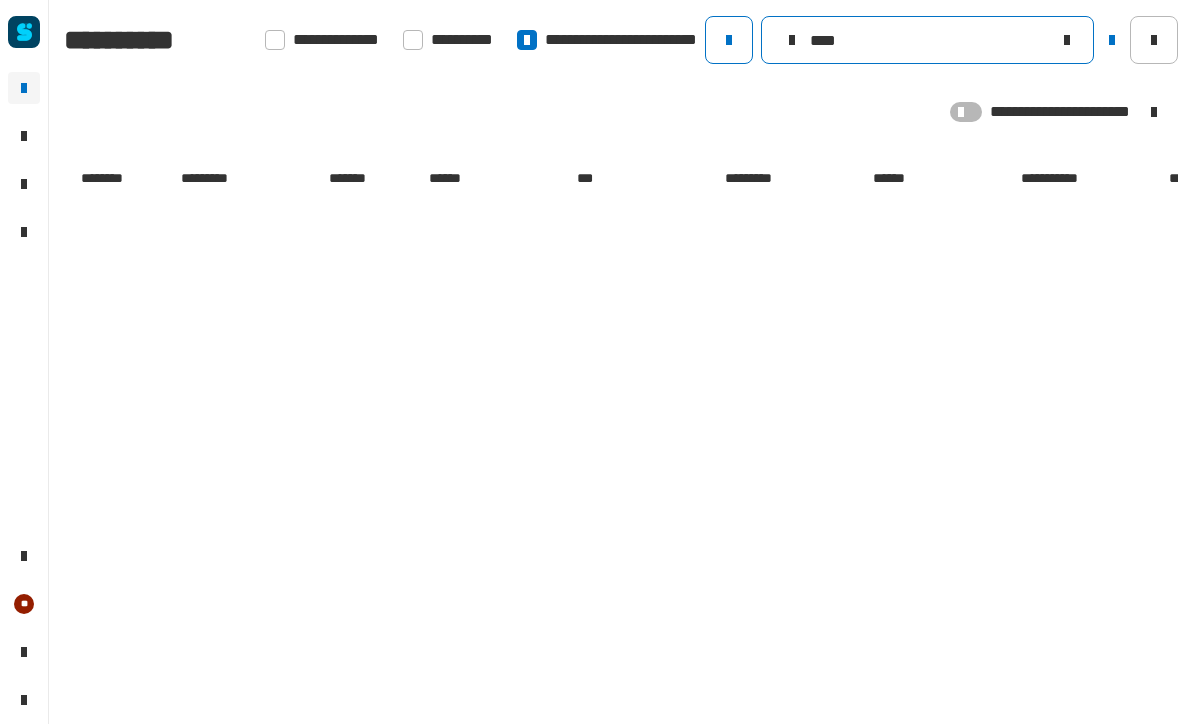 type on "****" 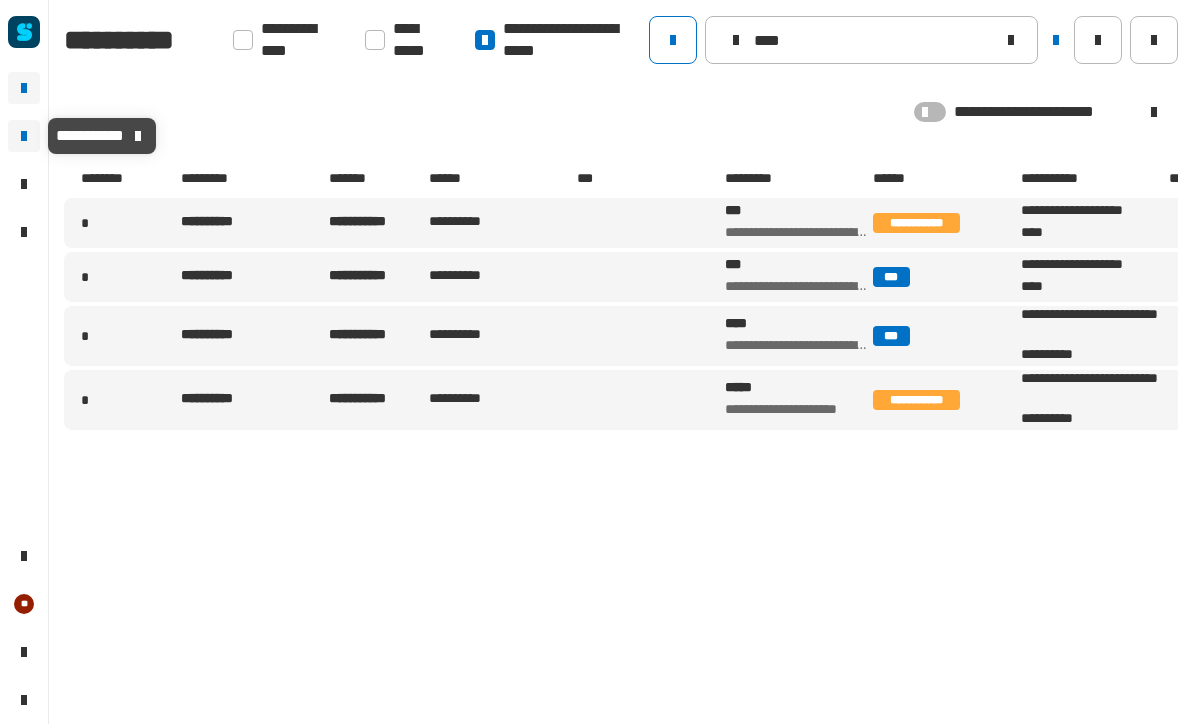 click 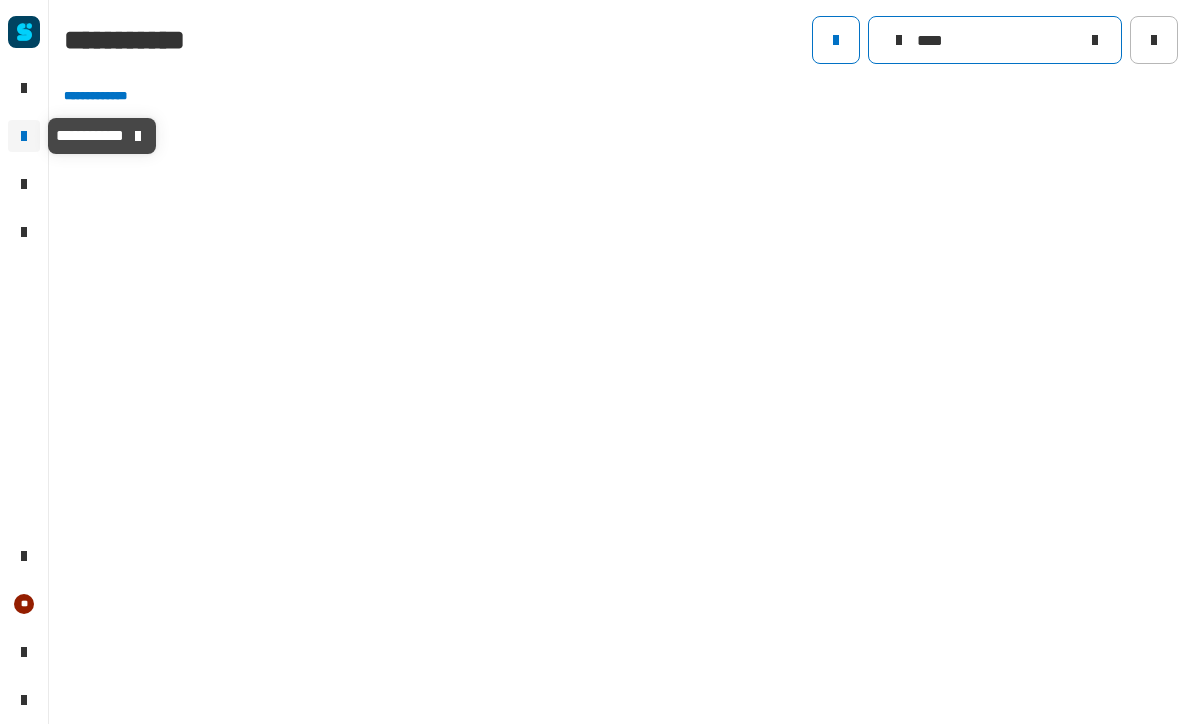 click on "****" 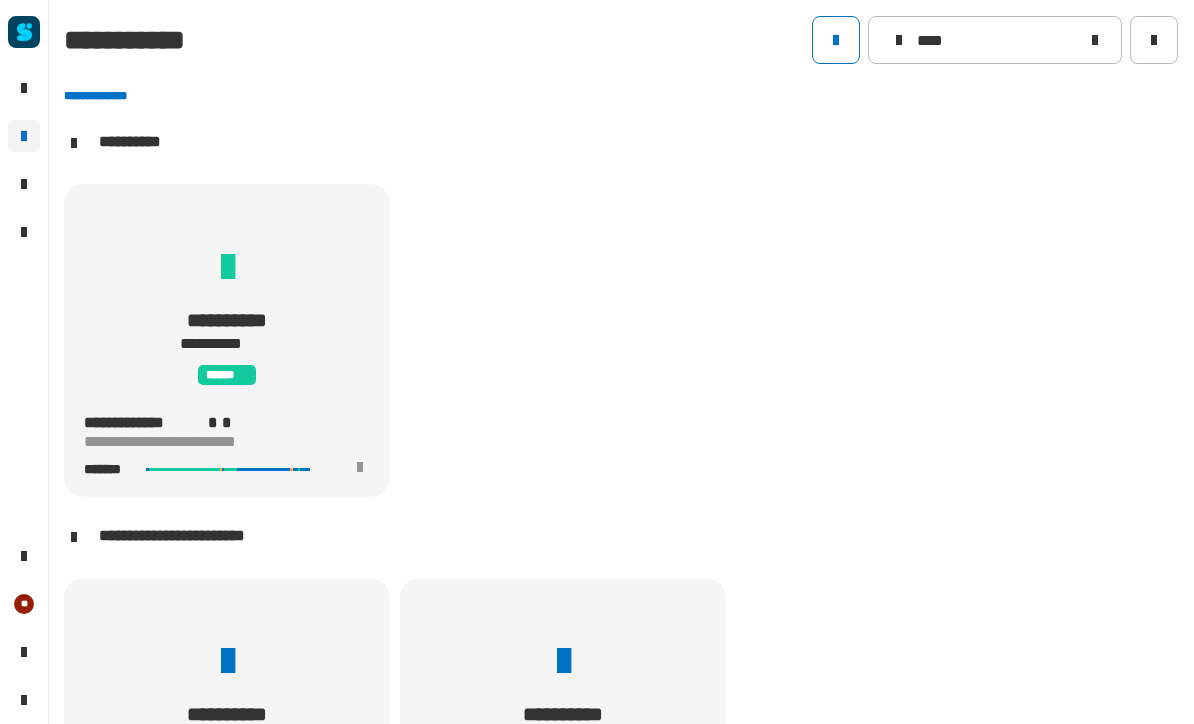 click 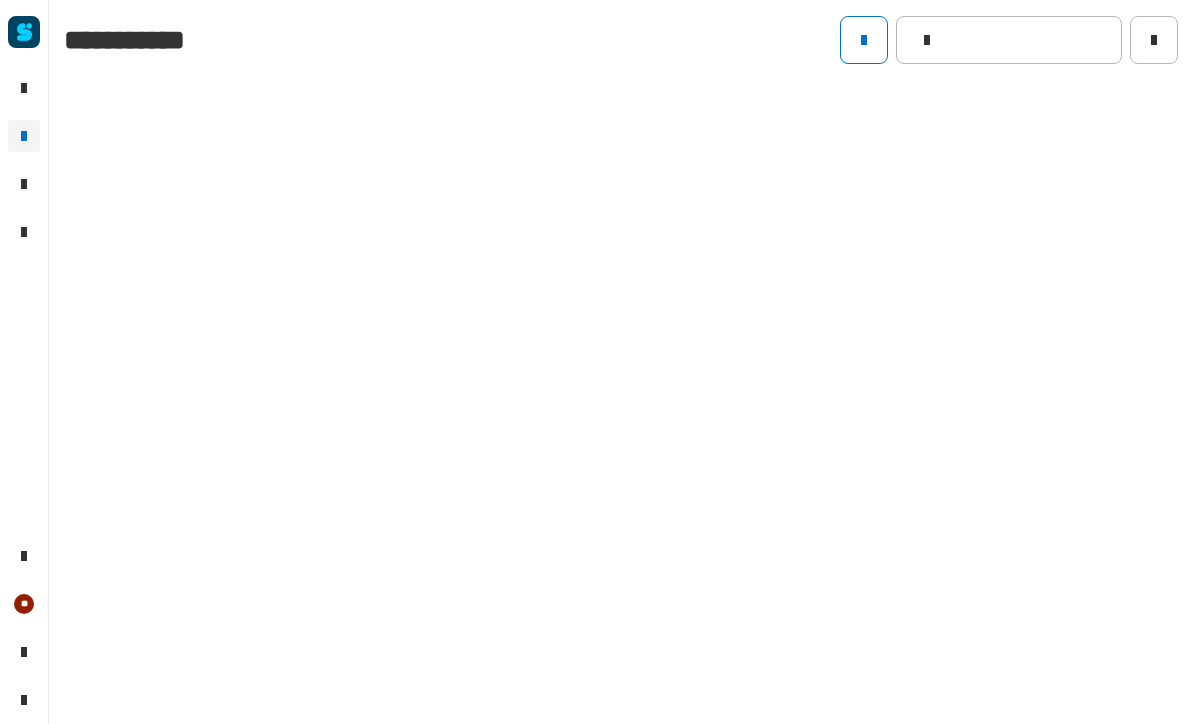 type 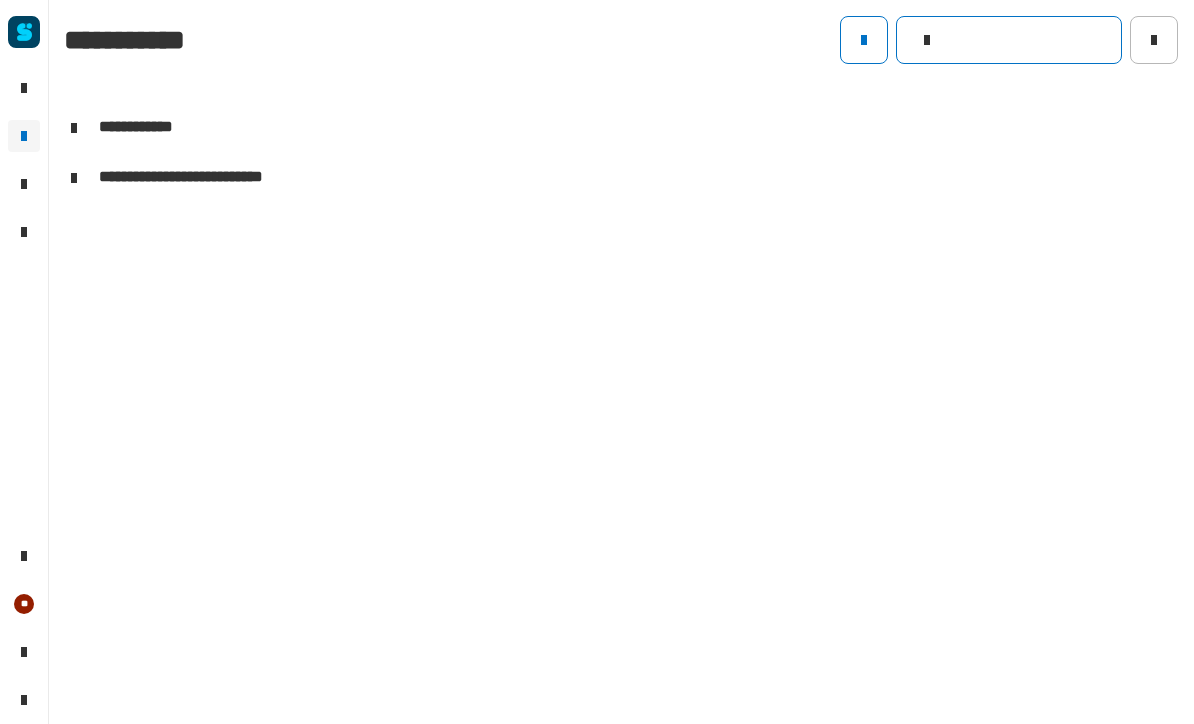 click 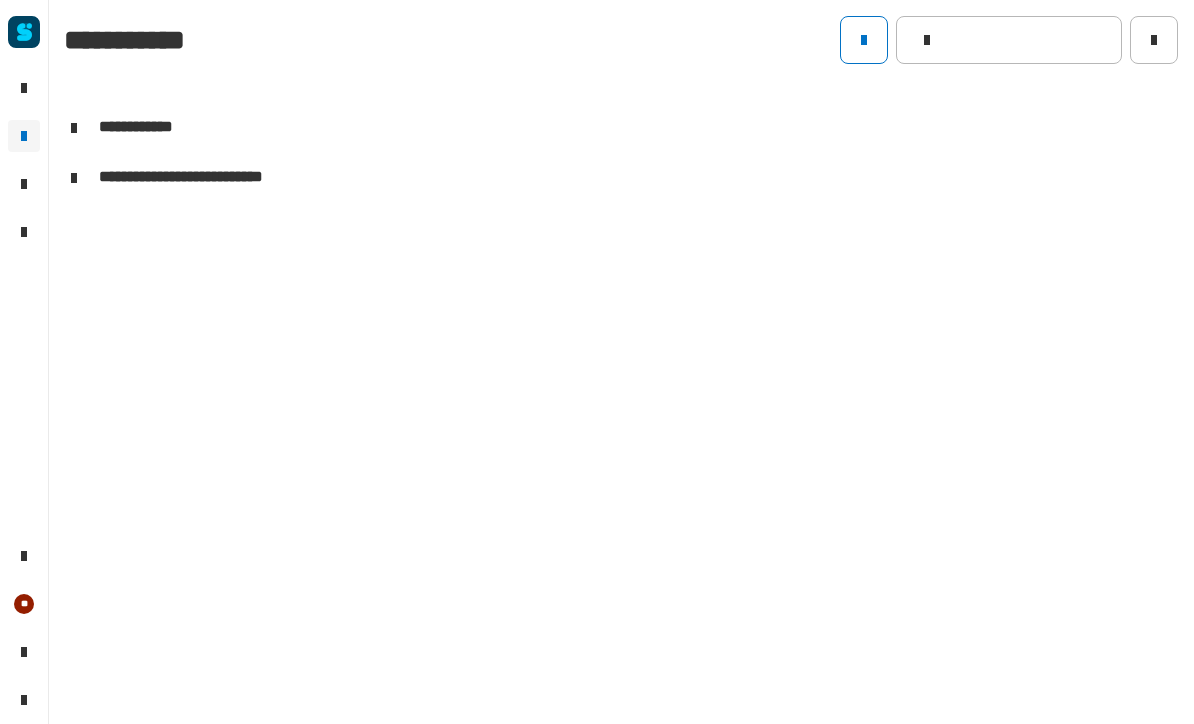 click on "**********" 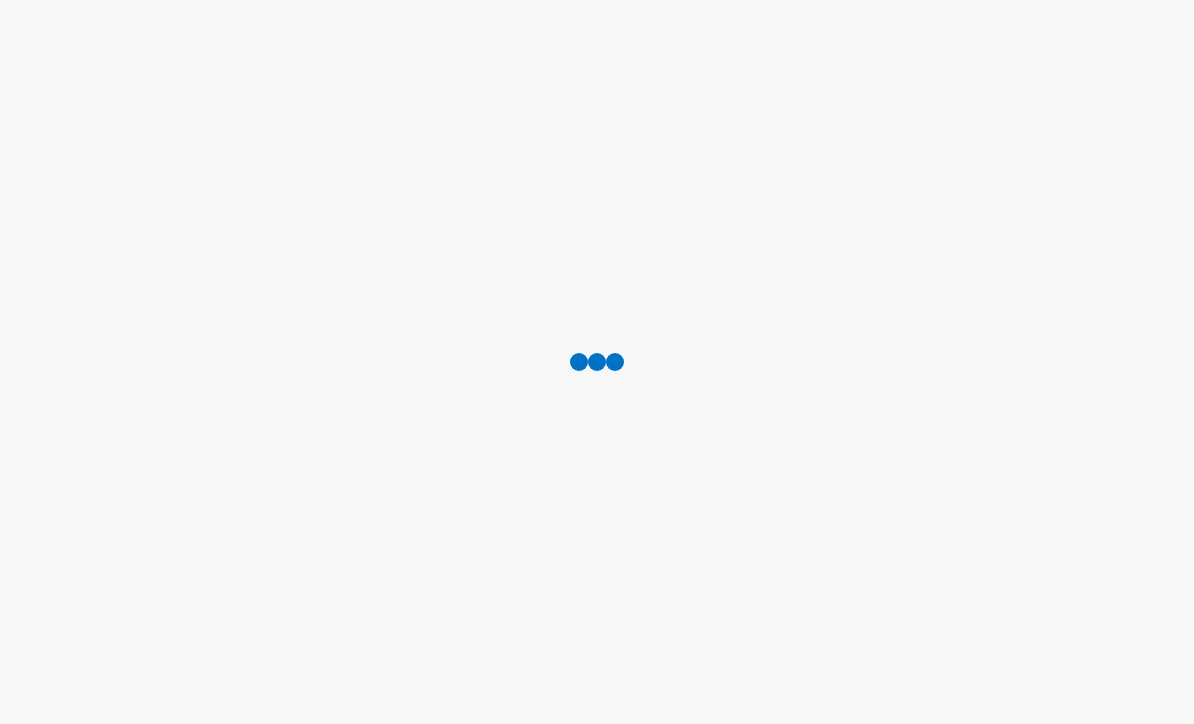 scroll, scrollTop: 0, scrollLeft: 0, axis: both 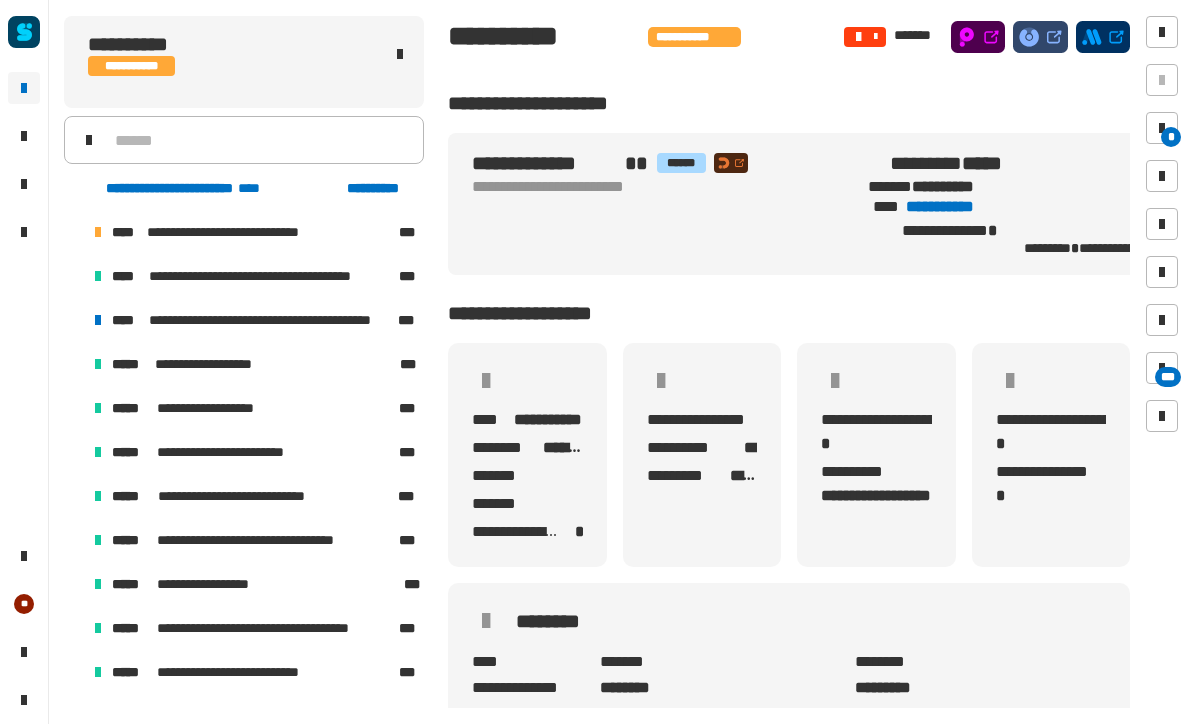click on "**********" at bounding box center [254, 452] 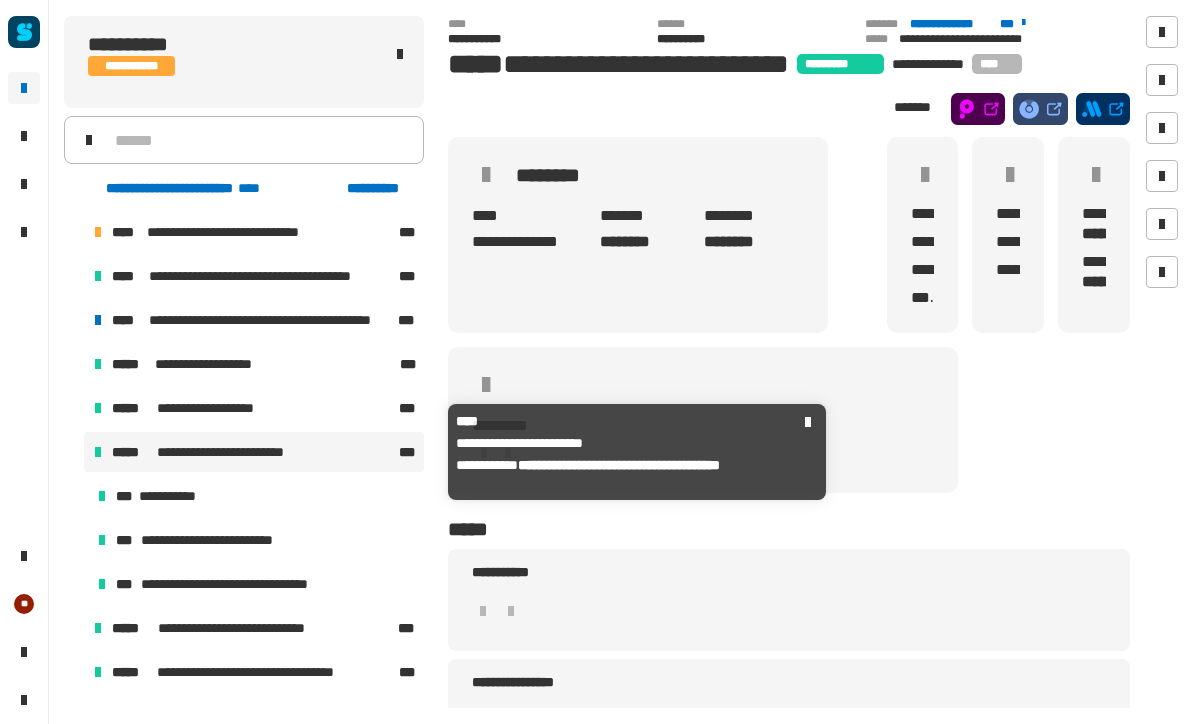 click on "**********" 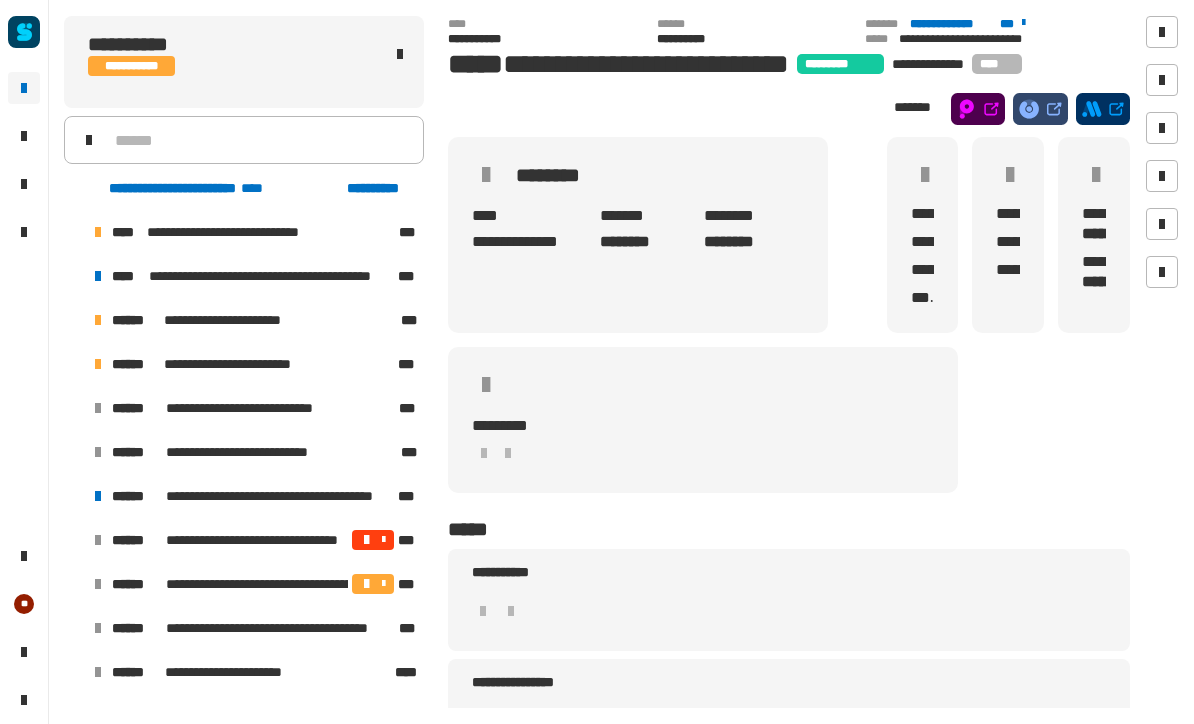 scroll, scrollTop: 0, scrollLeft: 0, axis: both 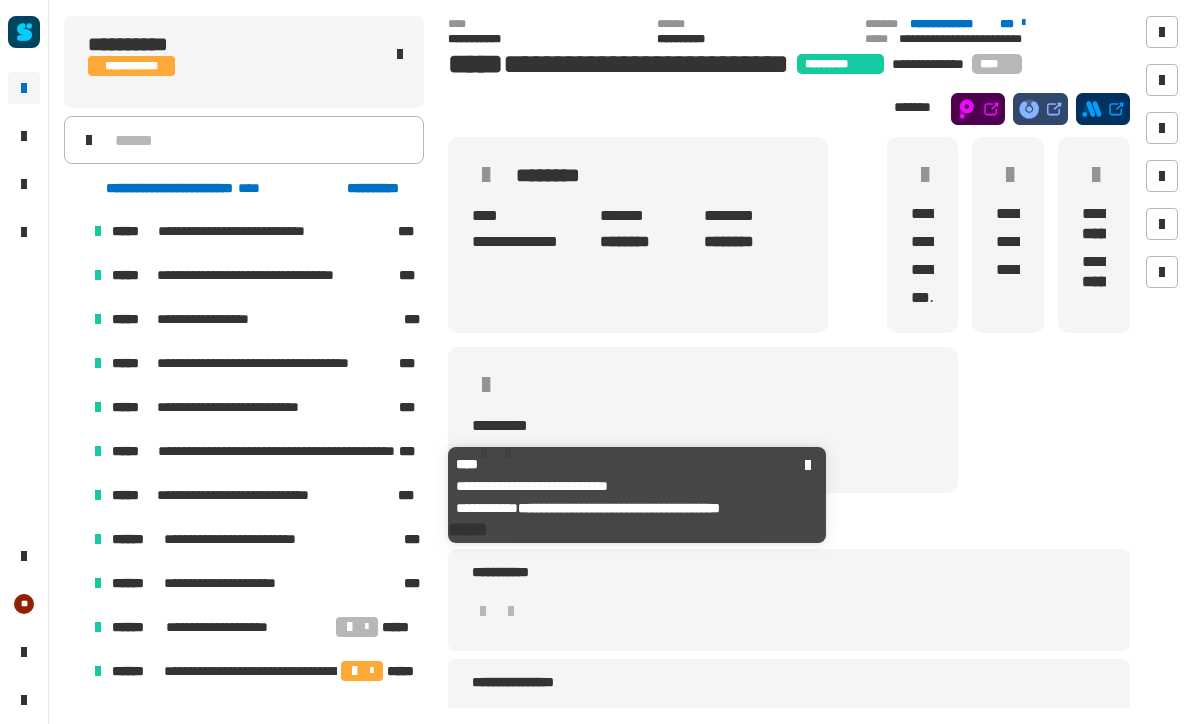 click on "**********" at bounding box center [253, 495] 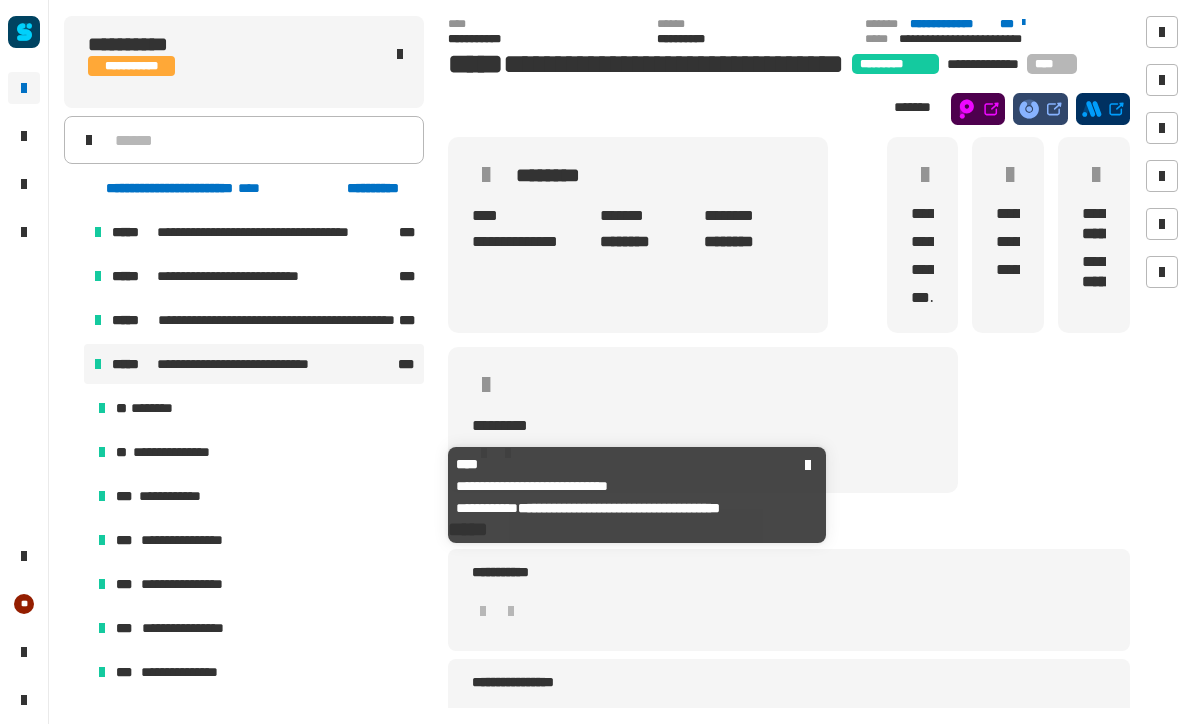 scroll, scrollTop: 548, scrollLeft: 0, axis: vertical 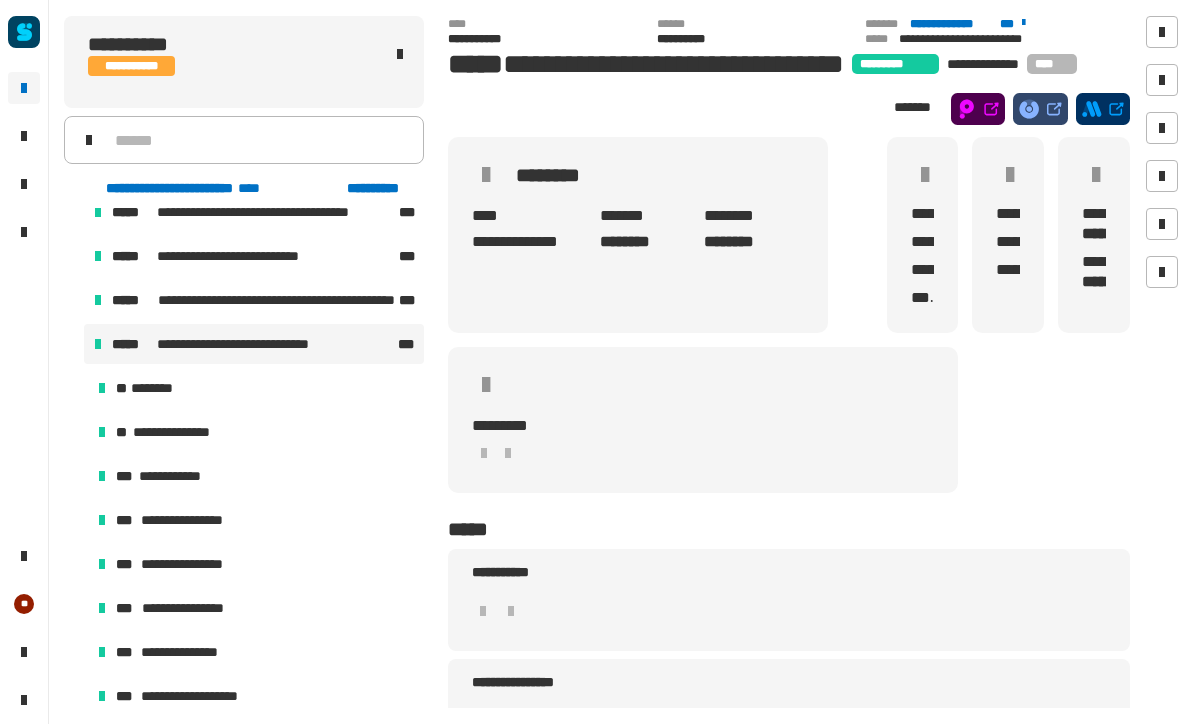 click on "**********" at bounding box center [256, 564] 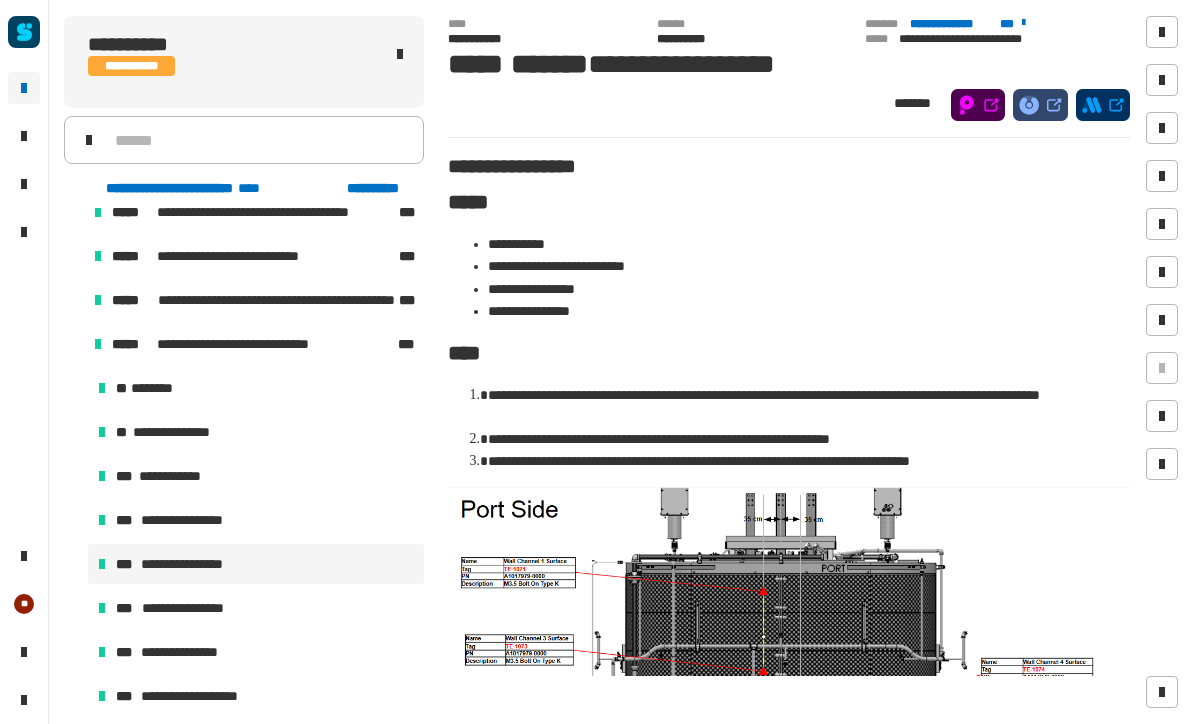 click on "**********" at bounding box center (256, 520) 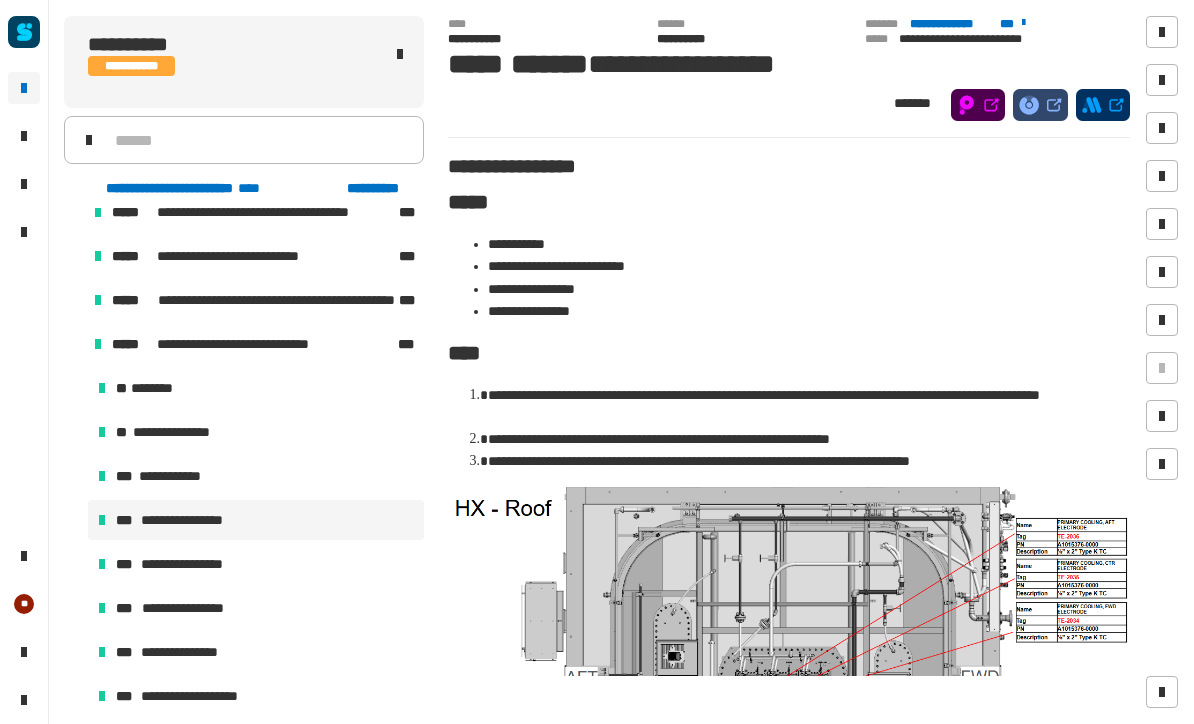 click on "**********" at bounding box center [256, 564] 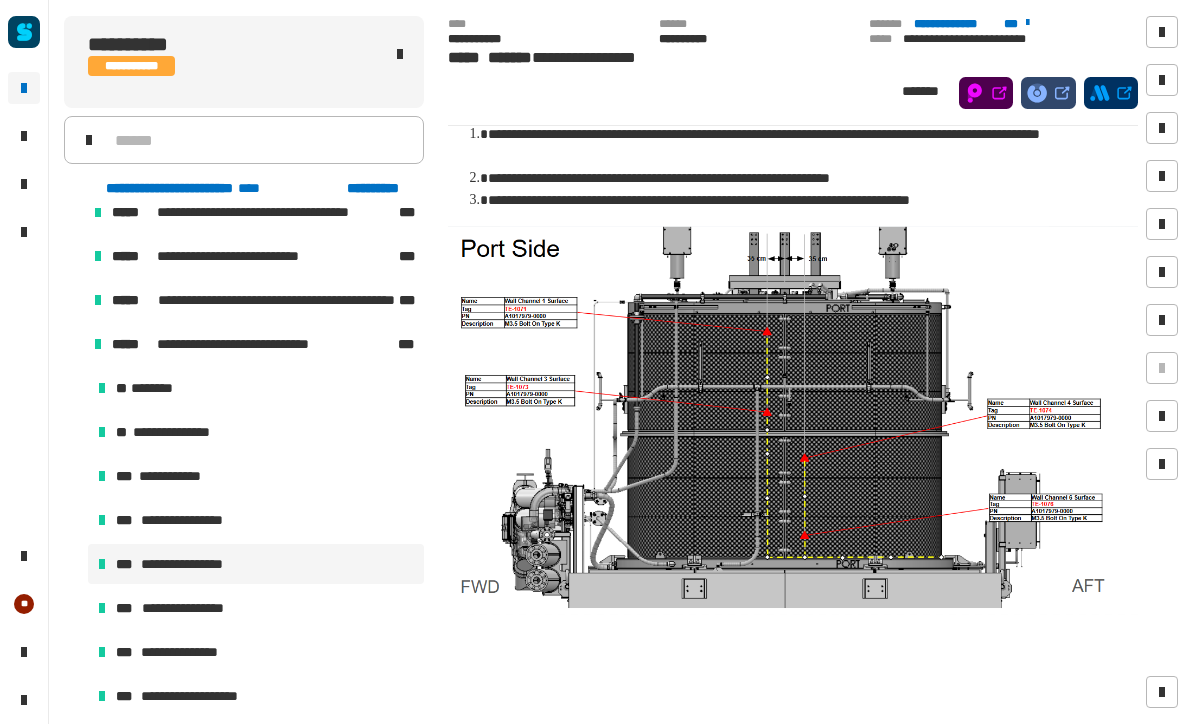 scroll, scrollTop: 250, scrollLeft: 0, axis: vertical 